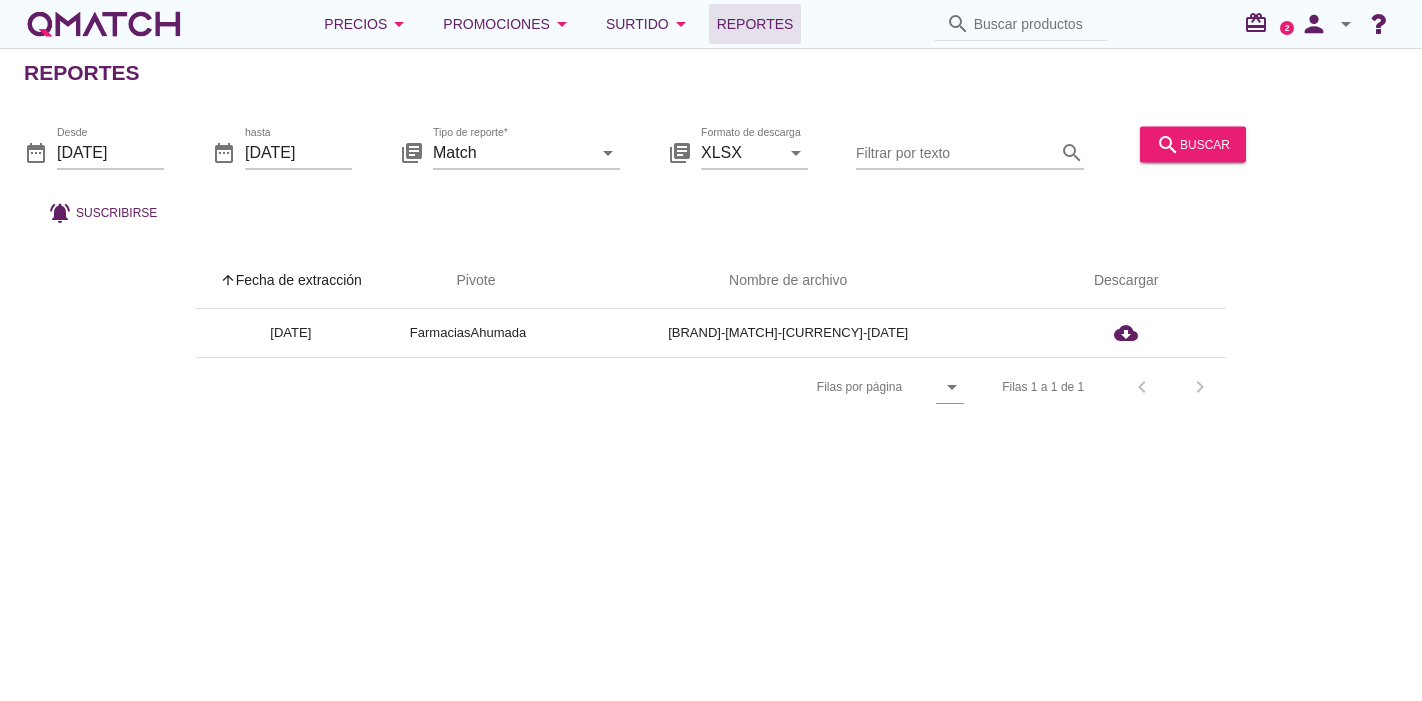 scroll, scrollTop: 0, scrollLeft: 0, axis: both 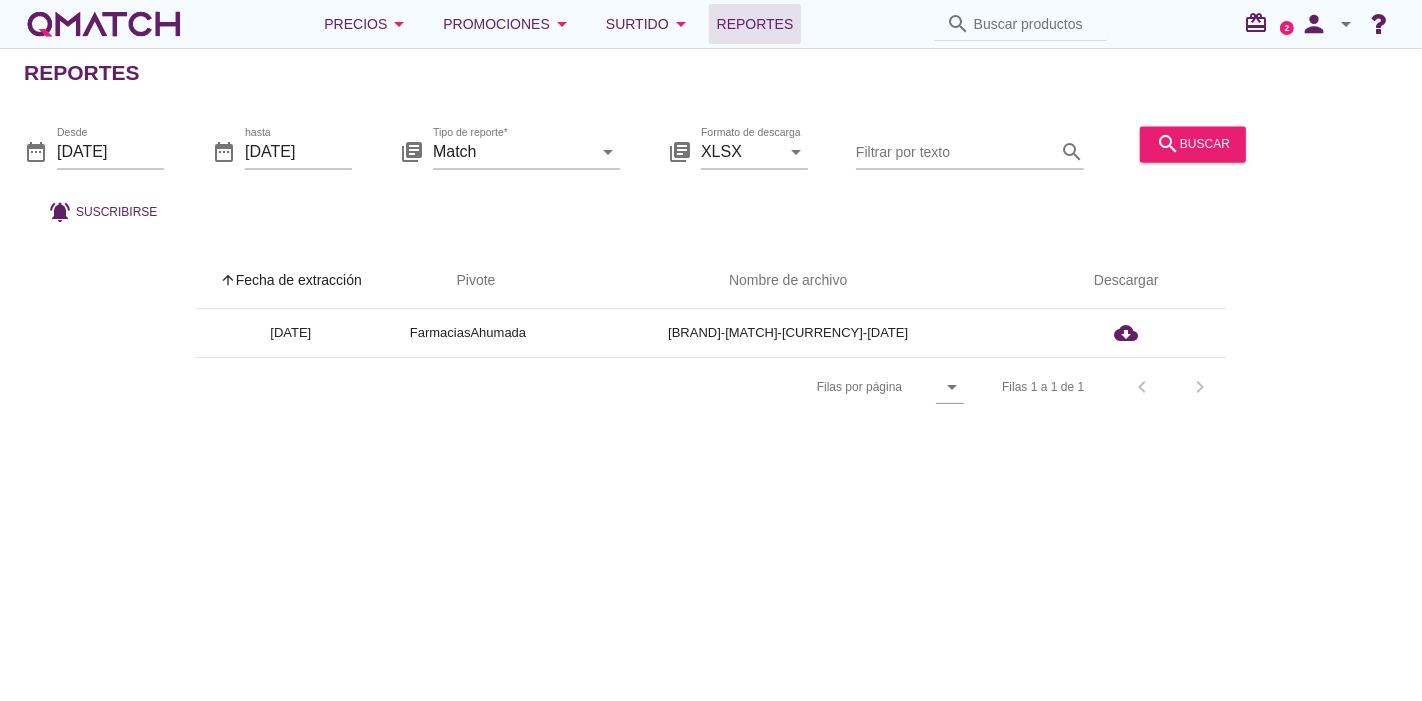 click at bounding box center (104, 24) 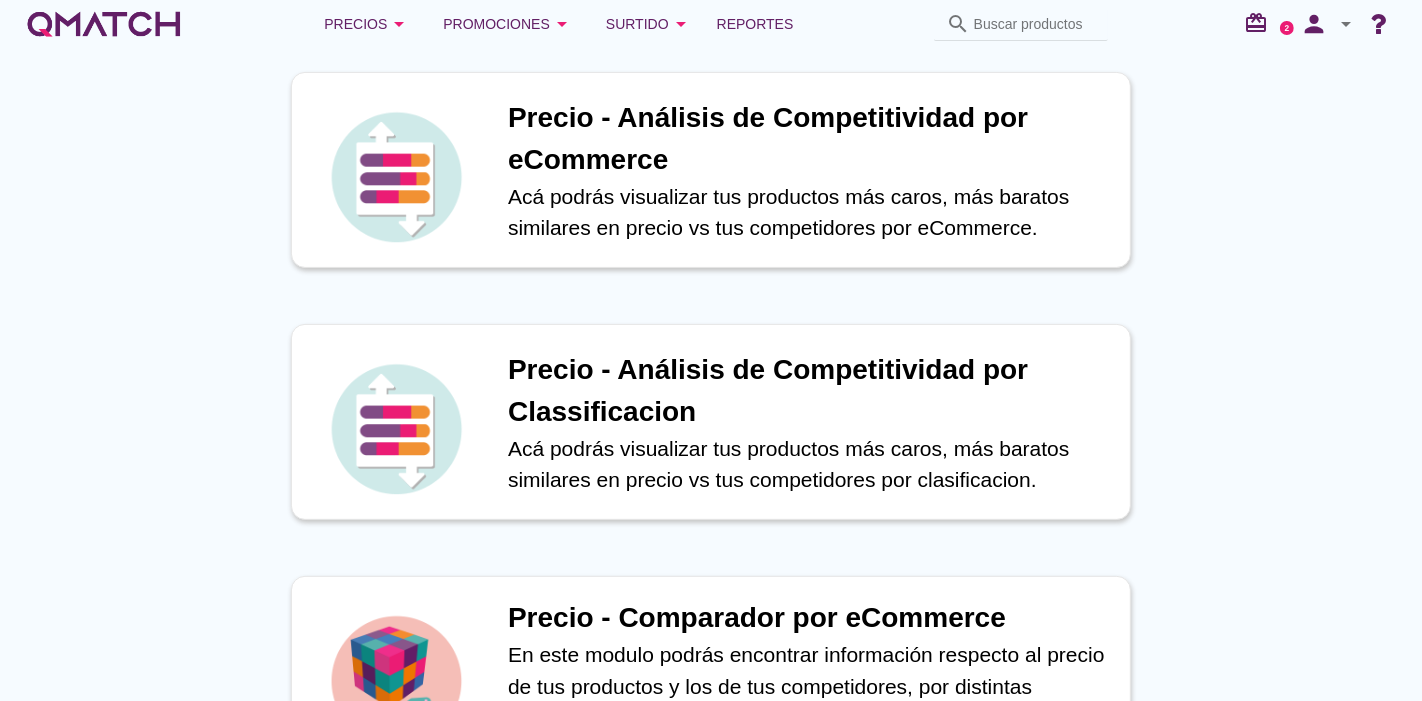 scroll, scrollTop: 397, scrollLeft: 0, axis: vertical 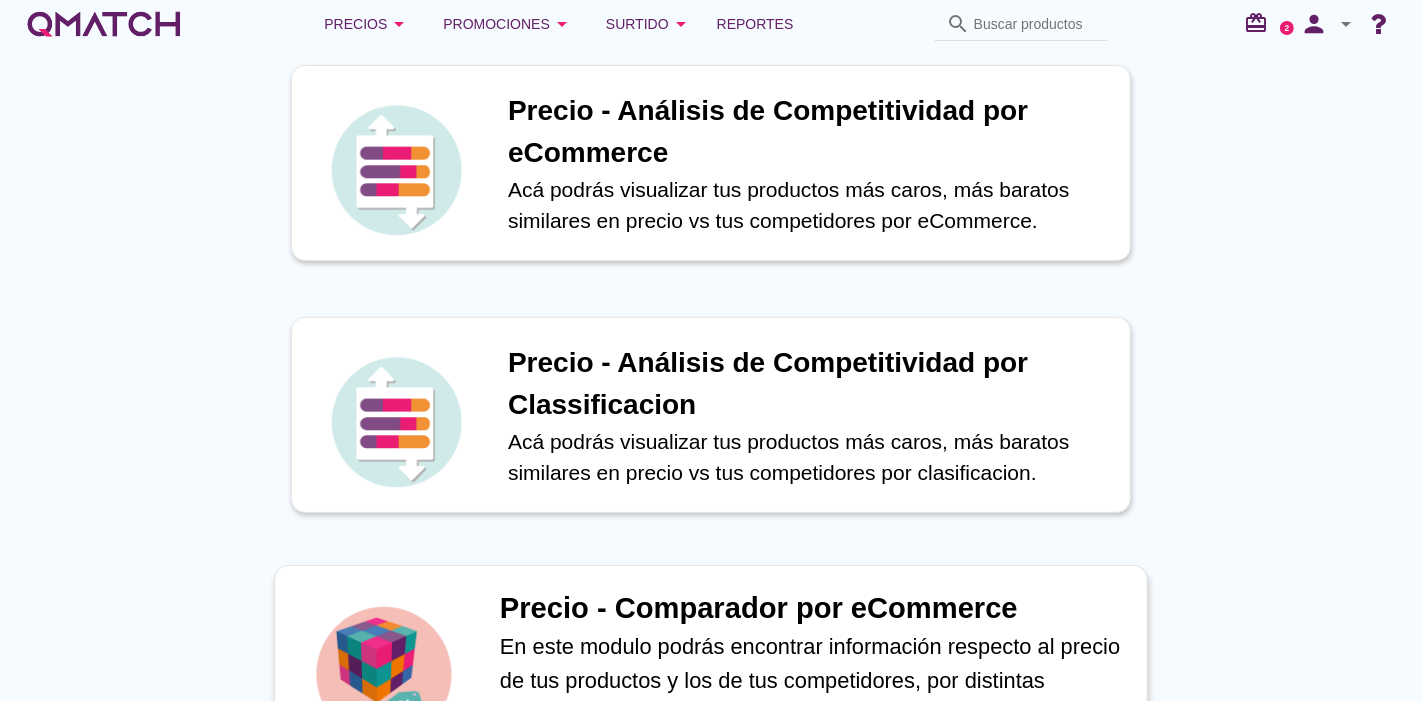 click on "Precio - Comparador por eCommerce" at bounding box center [813, 609] 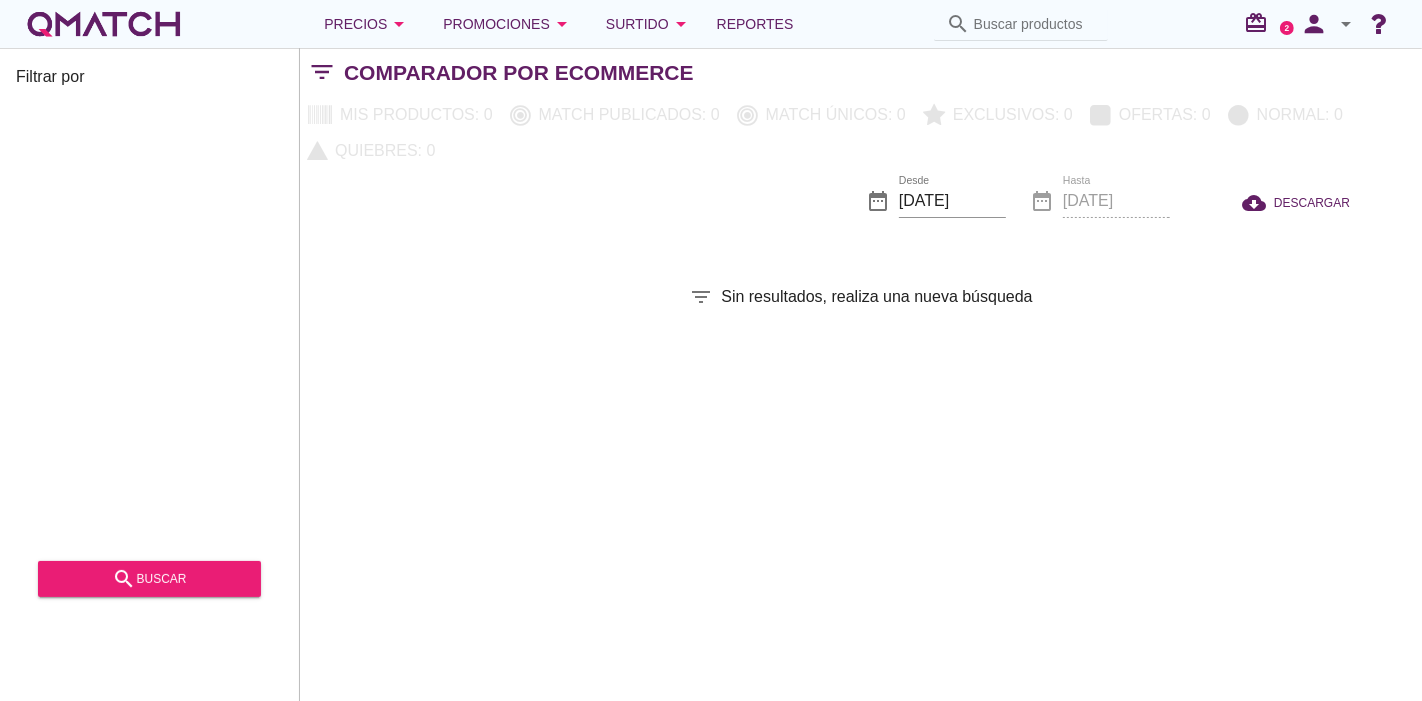 scroll, scrollTop: 0, scrollLeft: 0, axis: both 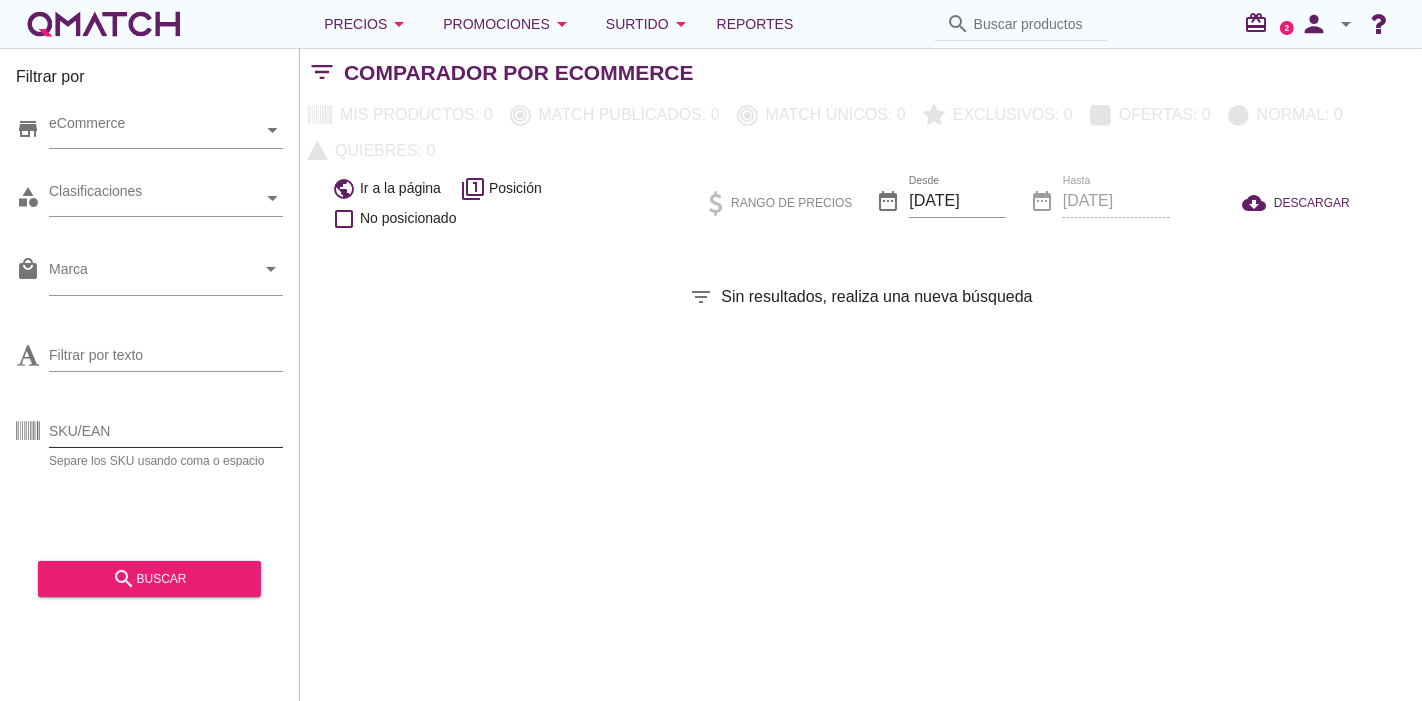 click on "SKU/EAN" at bounding box center [166, 431] 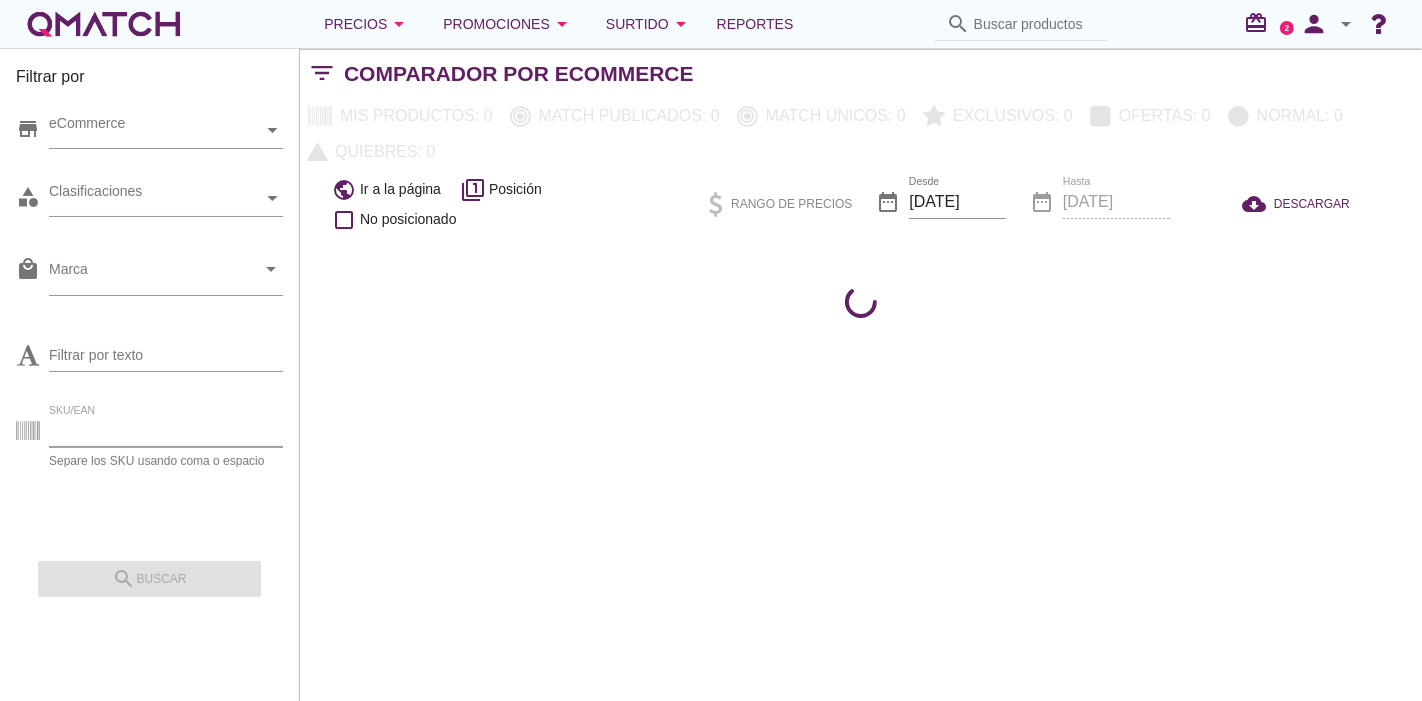 paste on "47266" 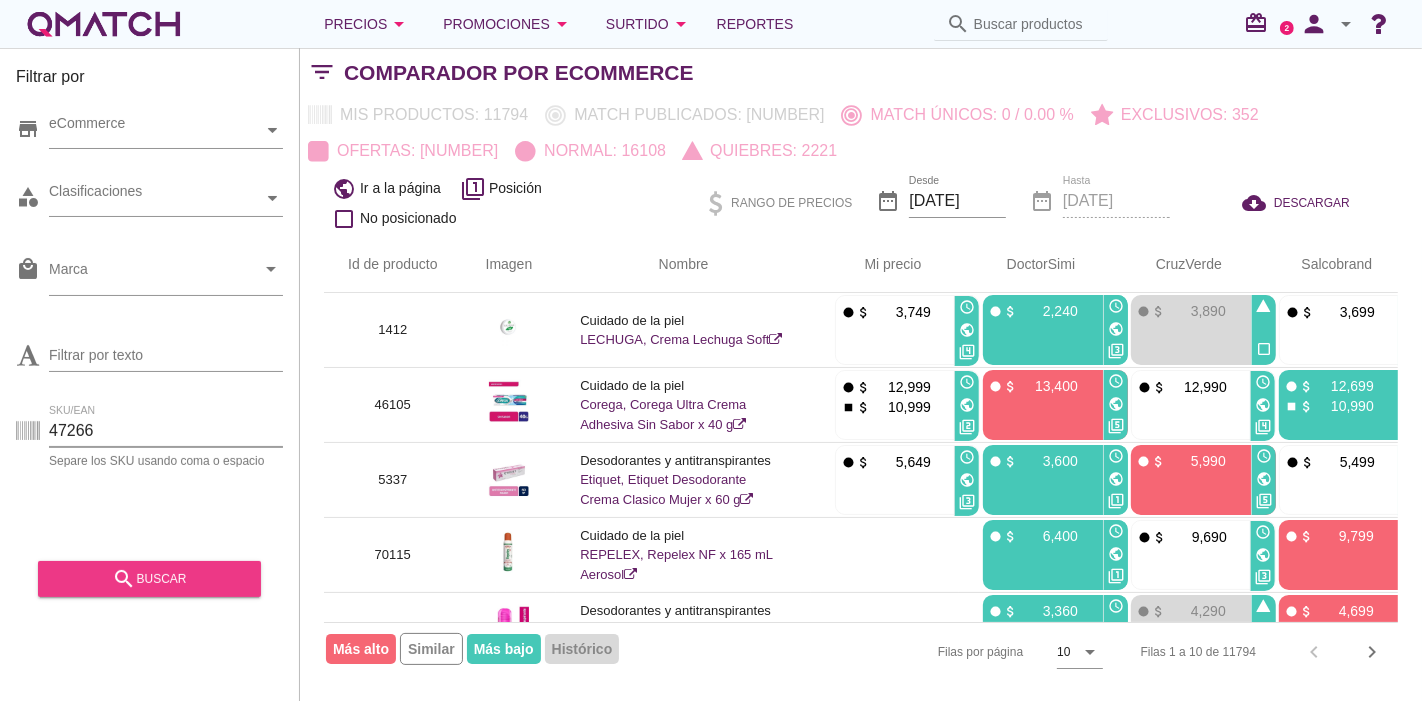 click on "search
buscar" at bounding box center (149, 579) 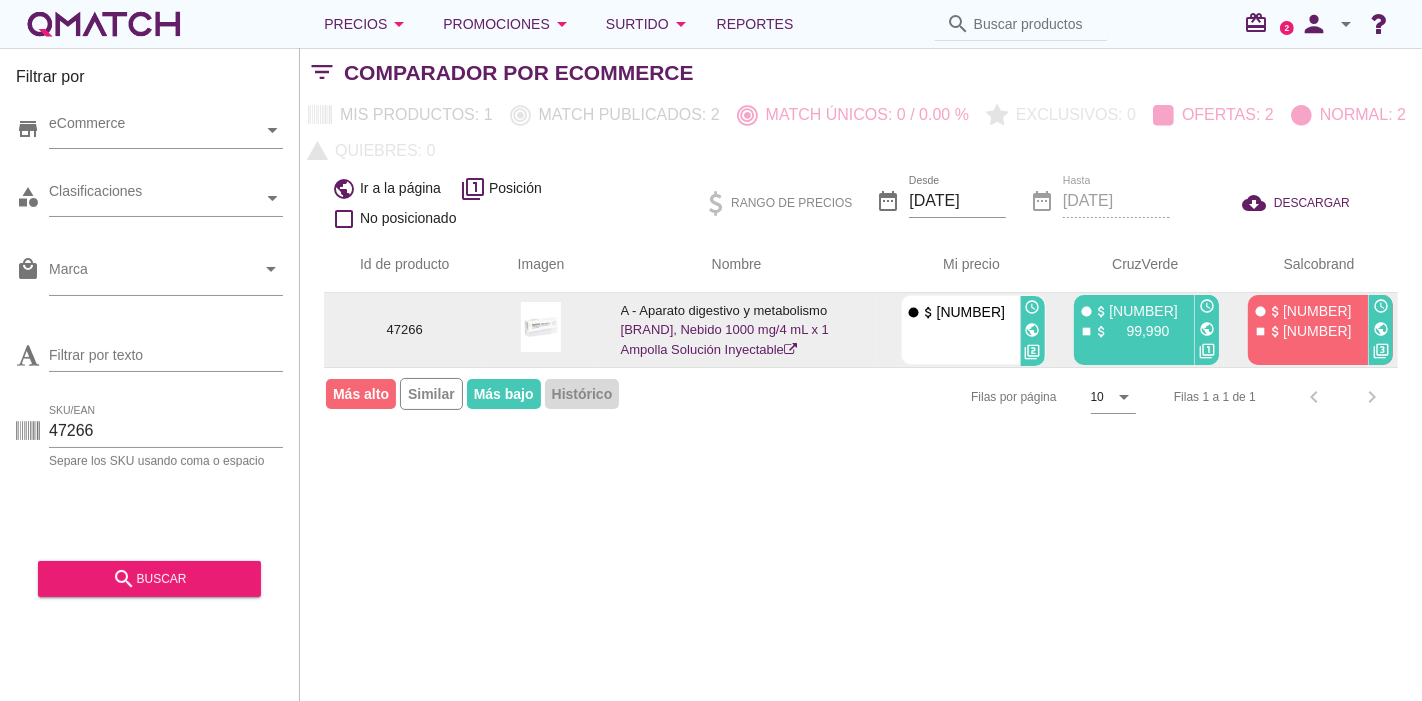 click on "[BRAND], Nebido 1000 mg/4 mL x 1 Ampolla Solución Inyectable" at bounding box center (725, 339) 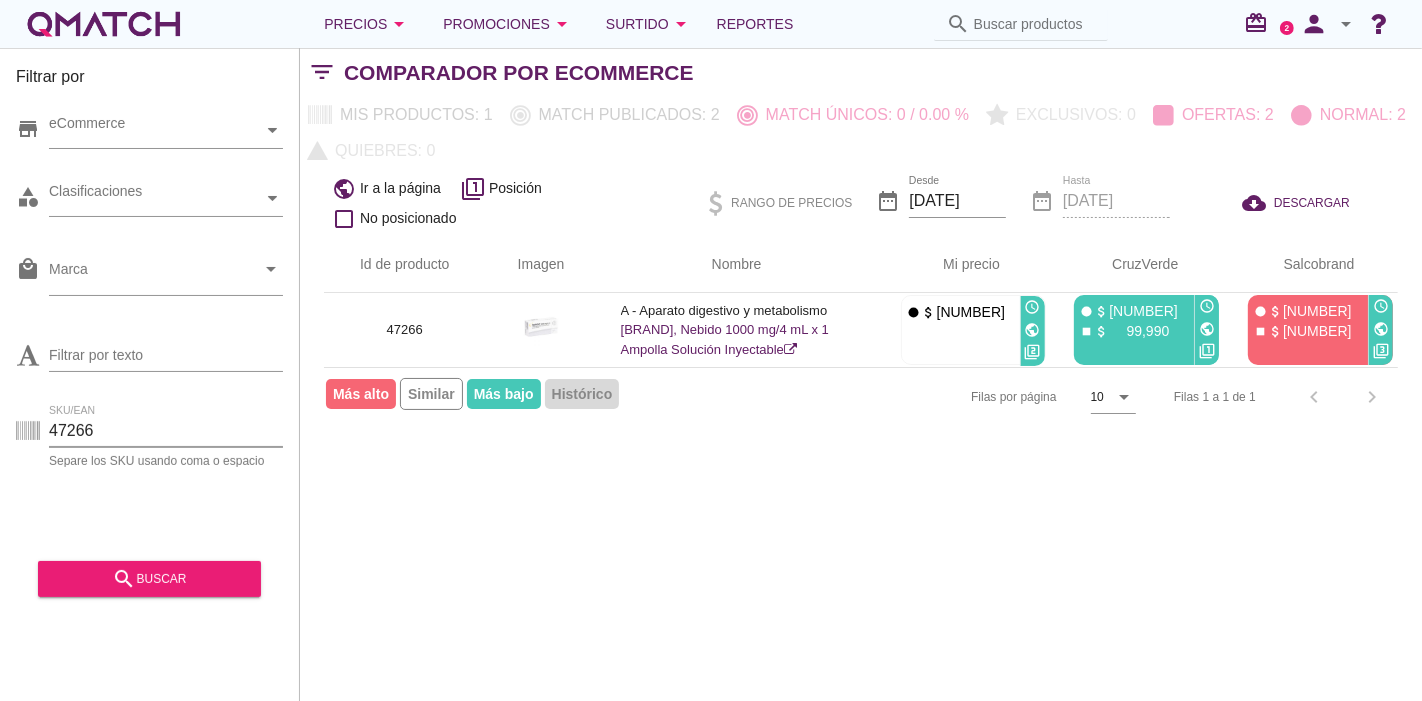drag, startPoint x: 137, startPoint y: 427, endPoint x: 0, endPoint y: 392, distance: 141.40015 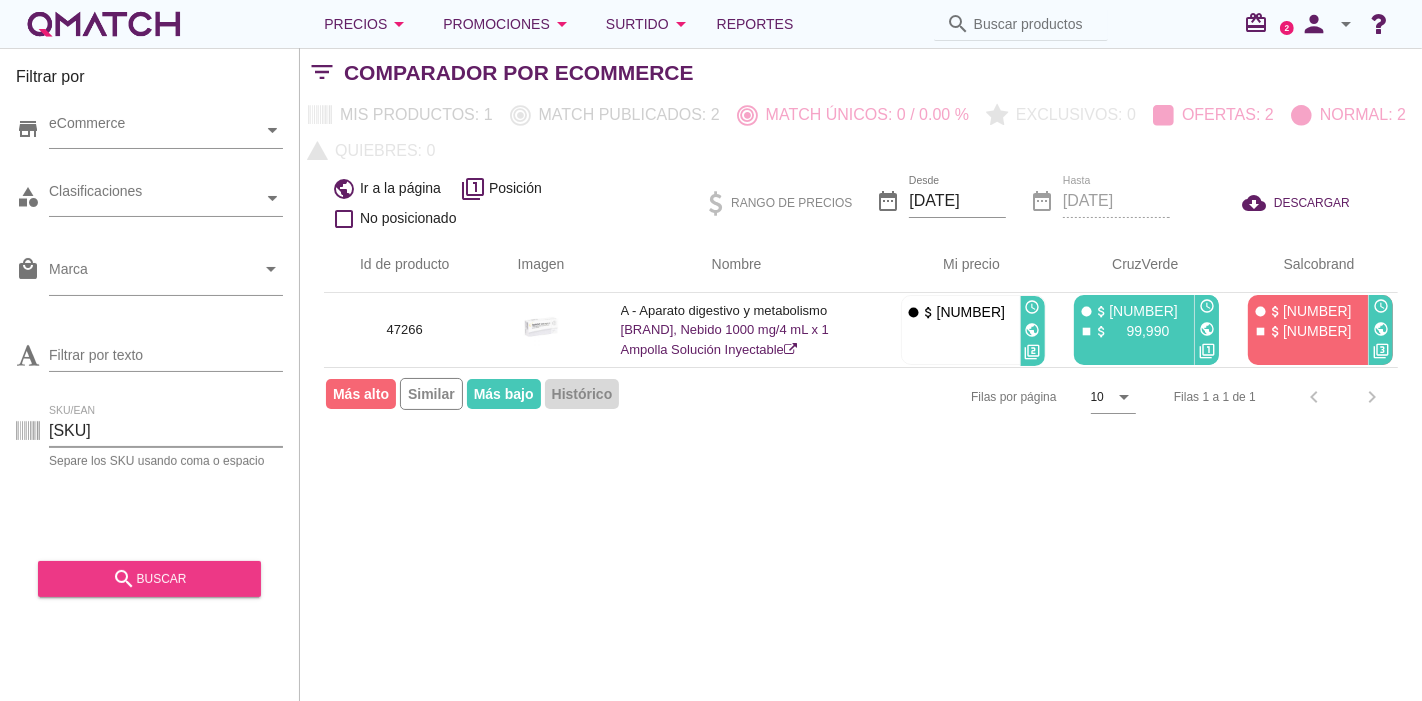 click on "search
buscar" at bounding box center (149, 579) 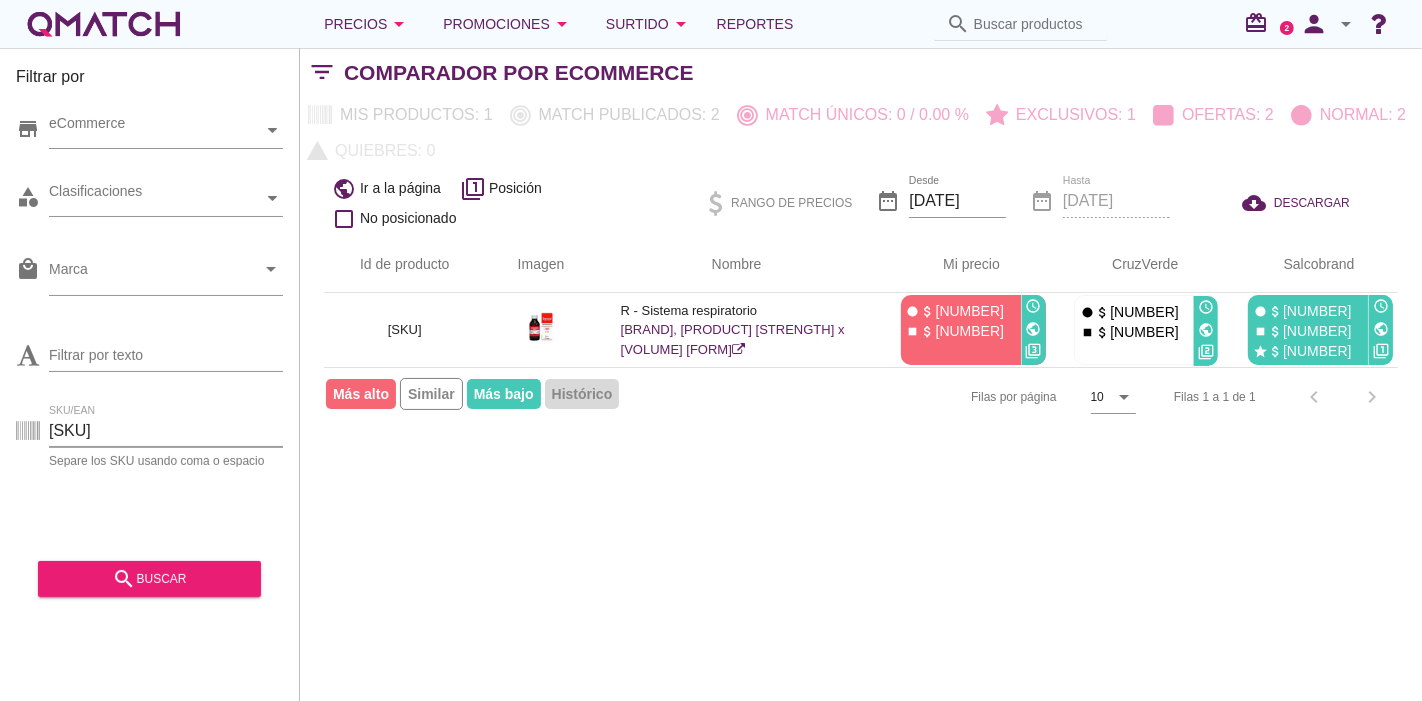 drag, startPoint x: 105, startPoint y: 430, endPoint x: 32, endPoint y: 434, distance: 73.109505 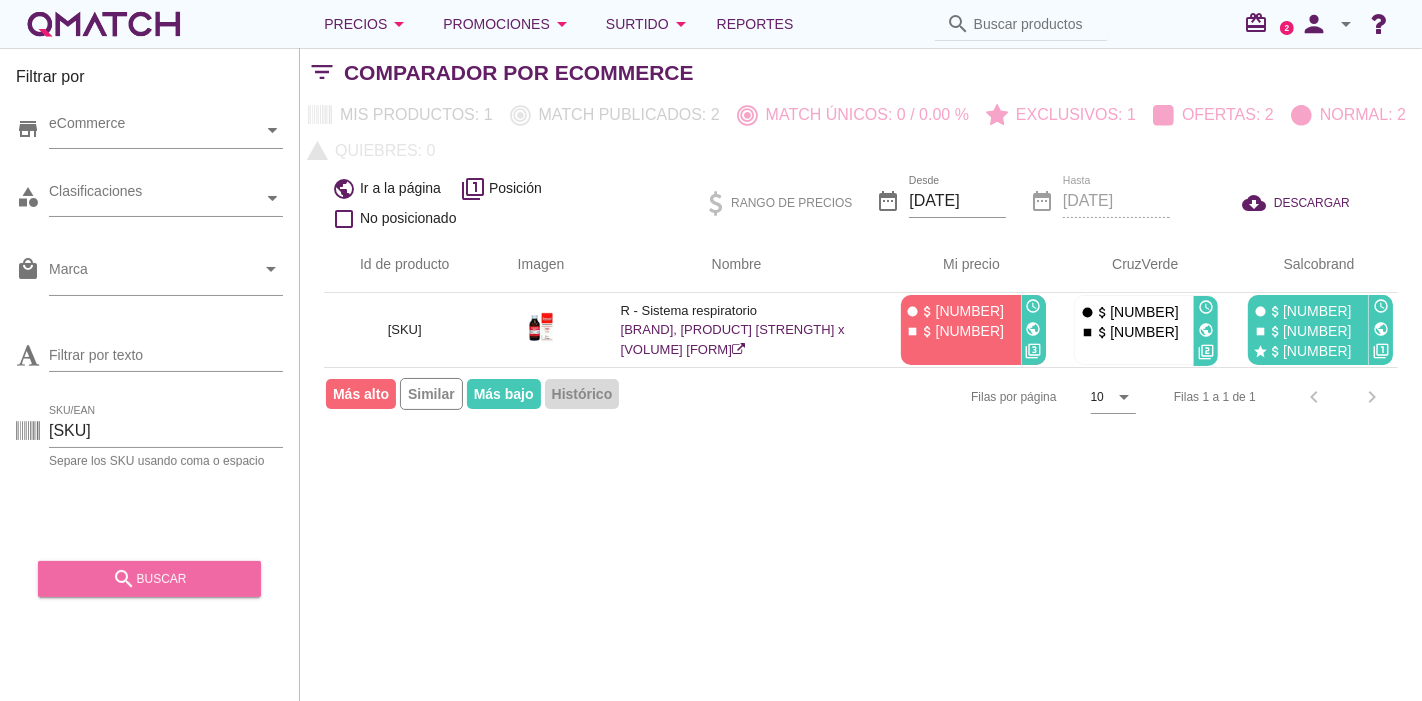 click on "search
buscar" at bounding box center (149, 579) 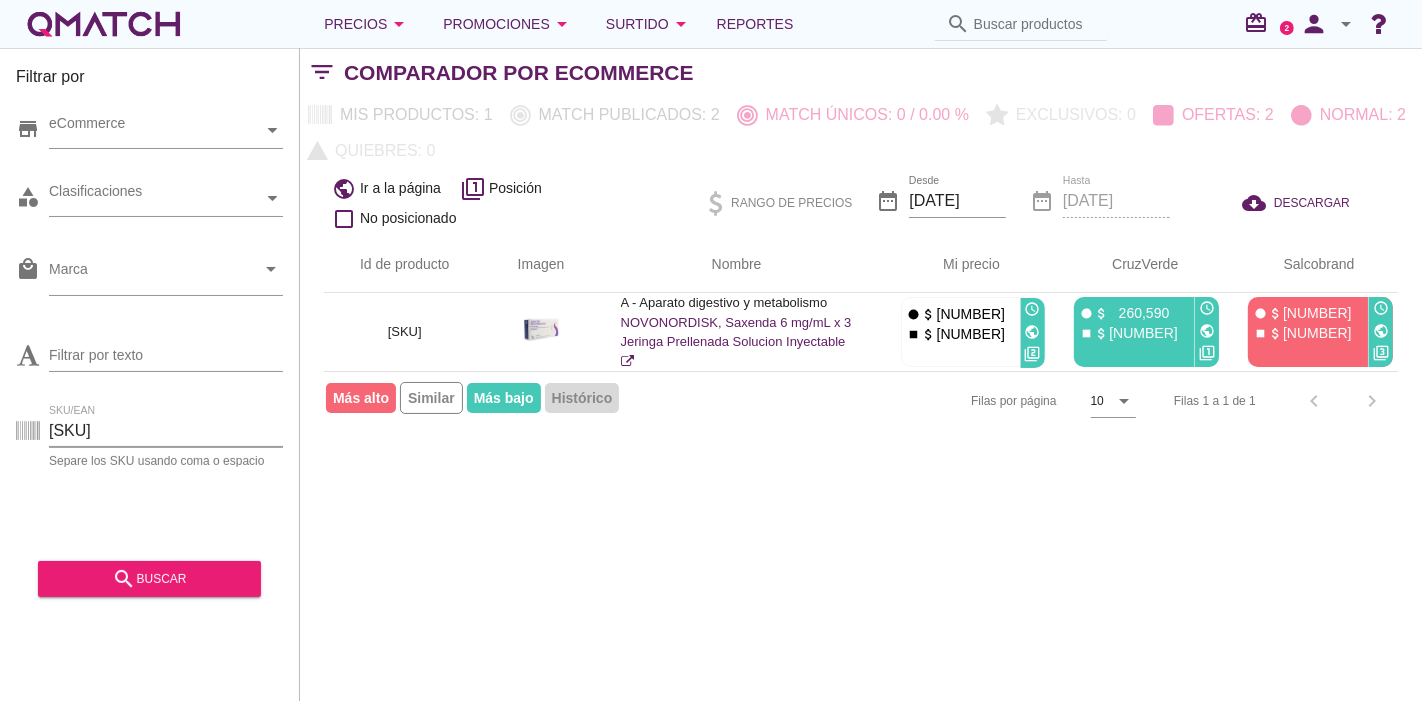 drag, startPoint x: 136, startPoint y: 432, endPoint x: 0, endPoint y: 472, distance: 141.76036 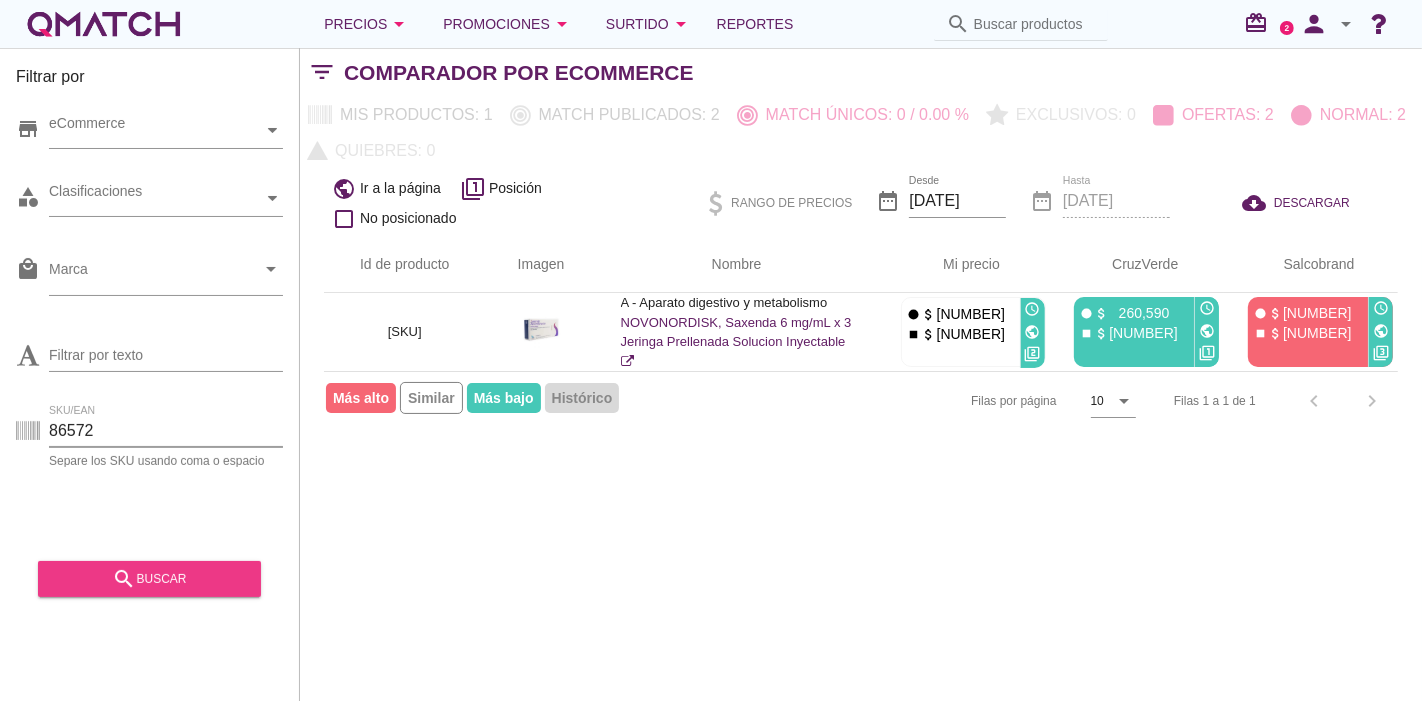 click on "search
buscar" at bounding box center (149, 579) 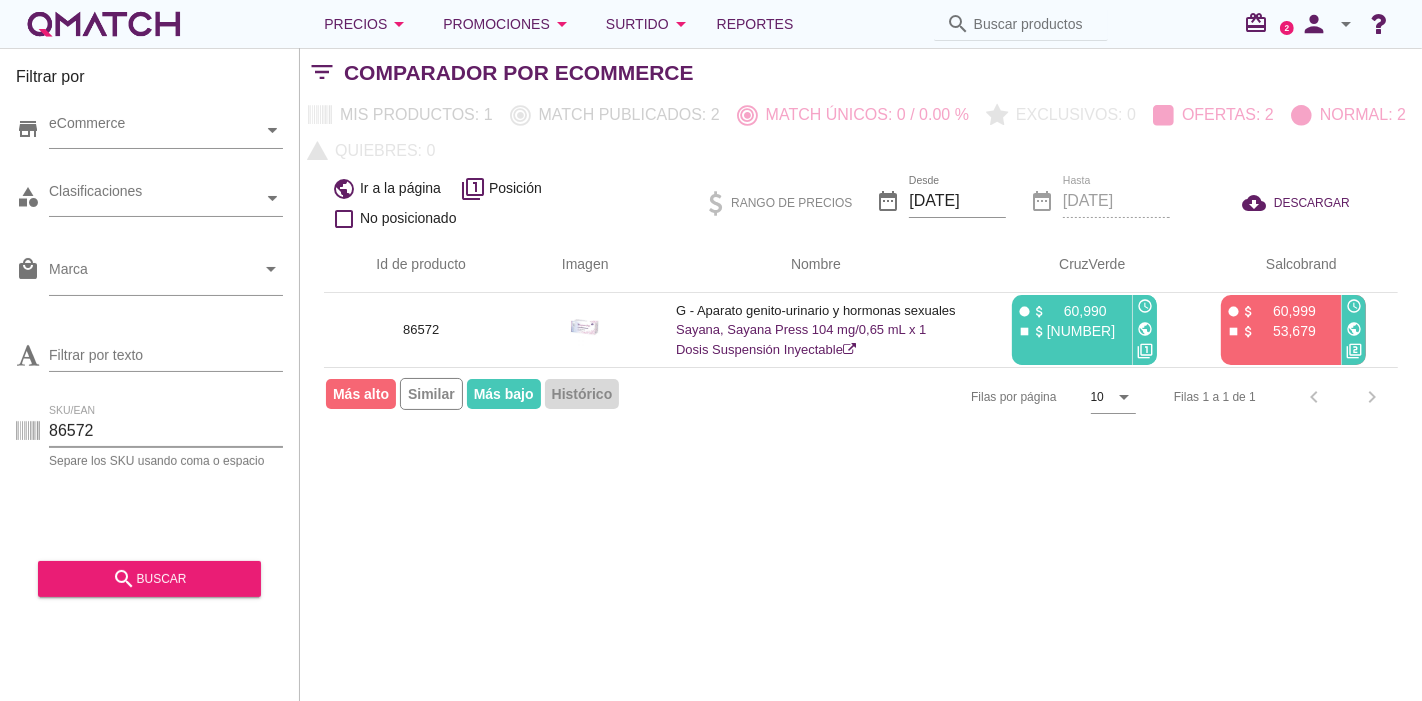drag, startPoint x: 165, startPoint y: 425, endPoint x: 0, endPoint y: 462, distance: 169.09761 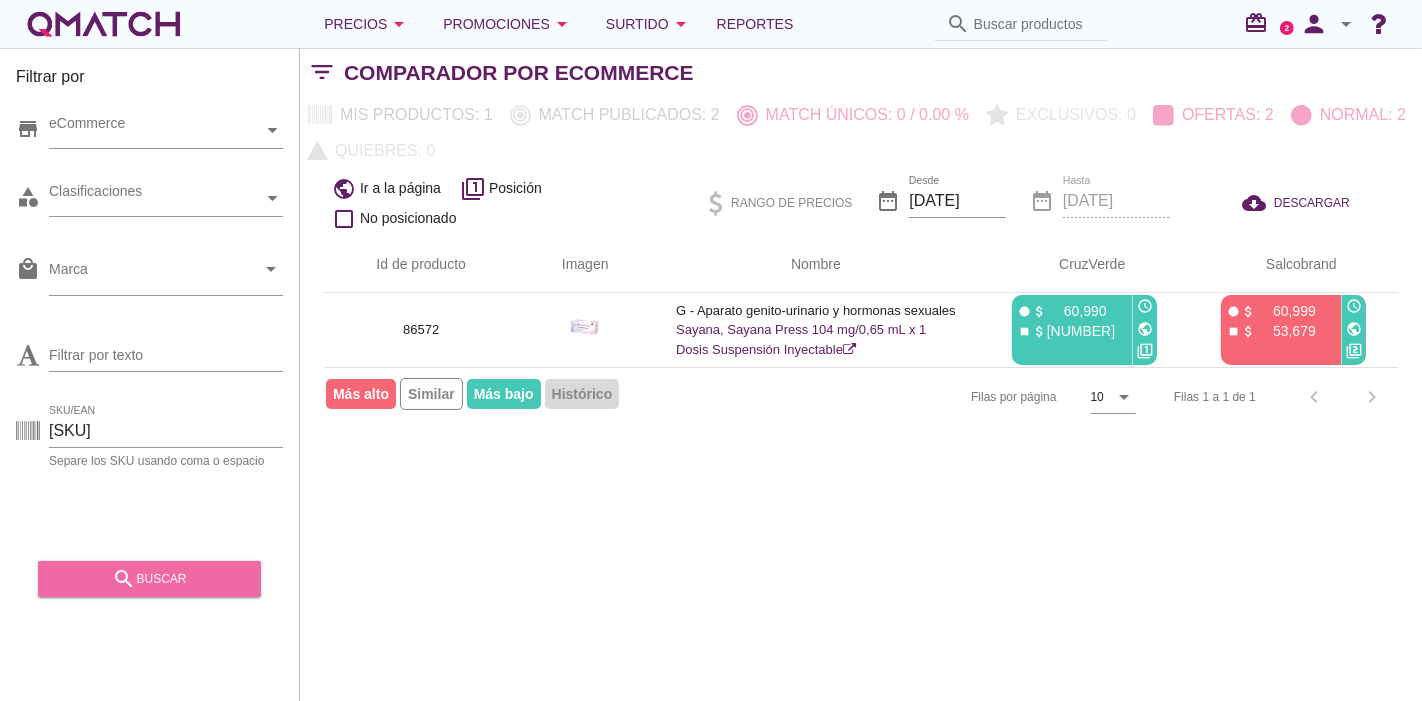click on "search
buscar" at bounding box center (149, 579) 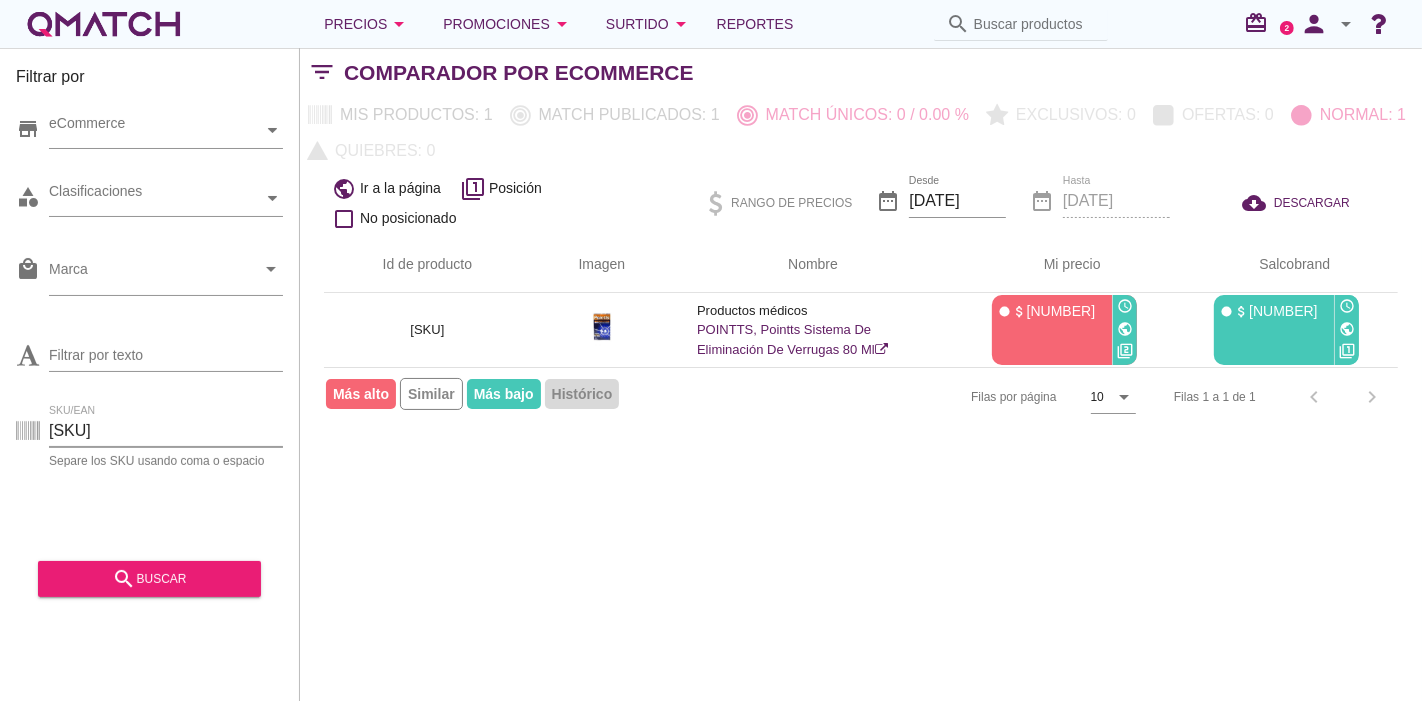 drag, startPoint x: 140, startPoint y: 444, endPoint x: 0, endPoint y: 470, distance: 142.39381 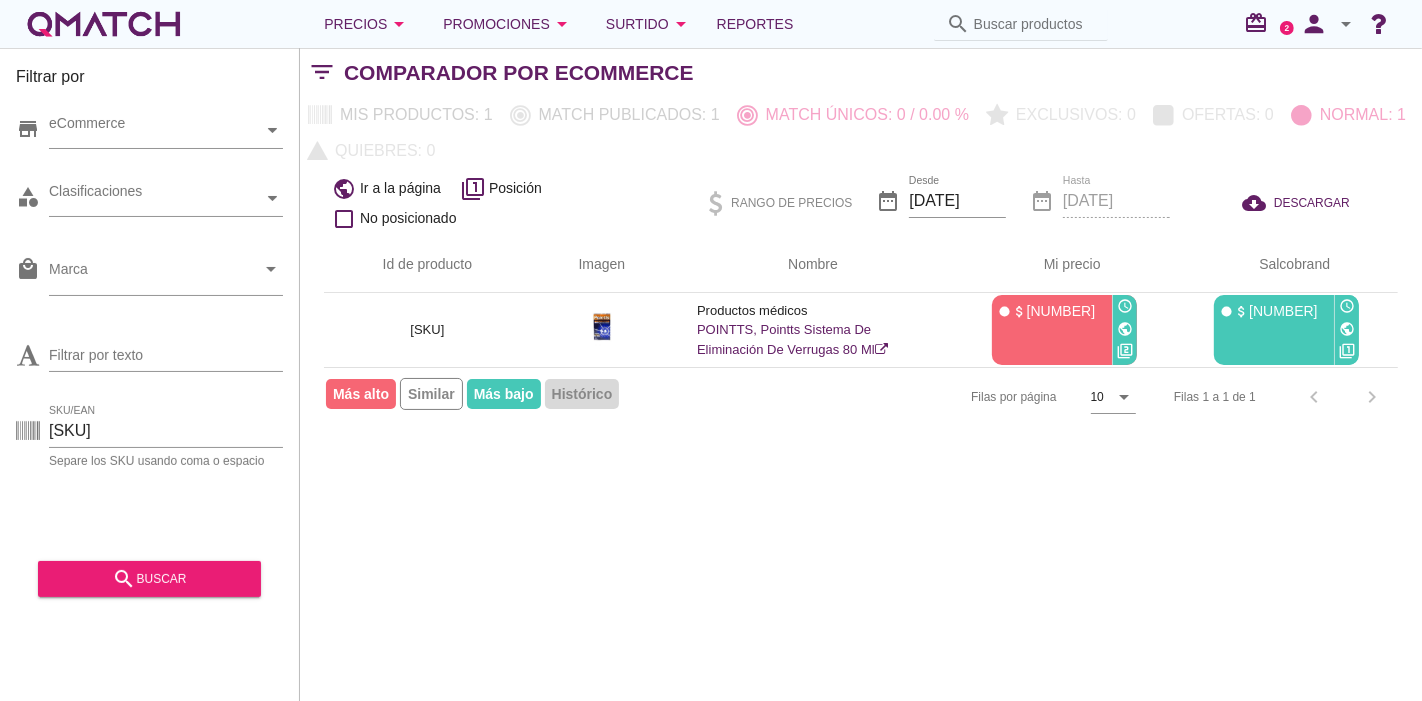 click on "search
buscar" at bounding box center (149, 572) 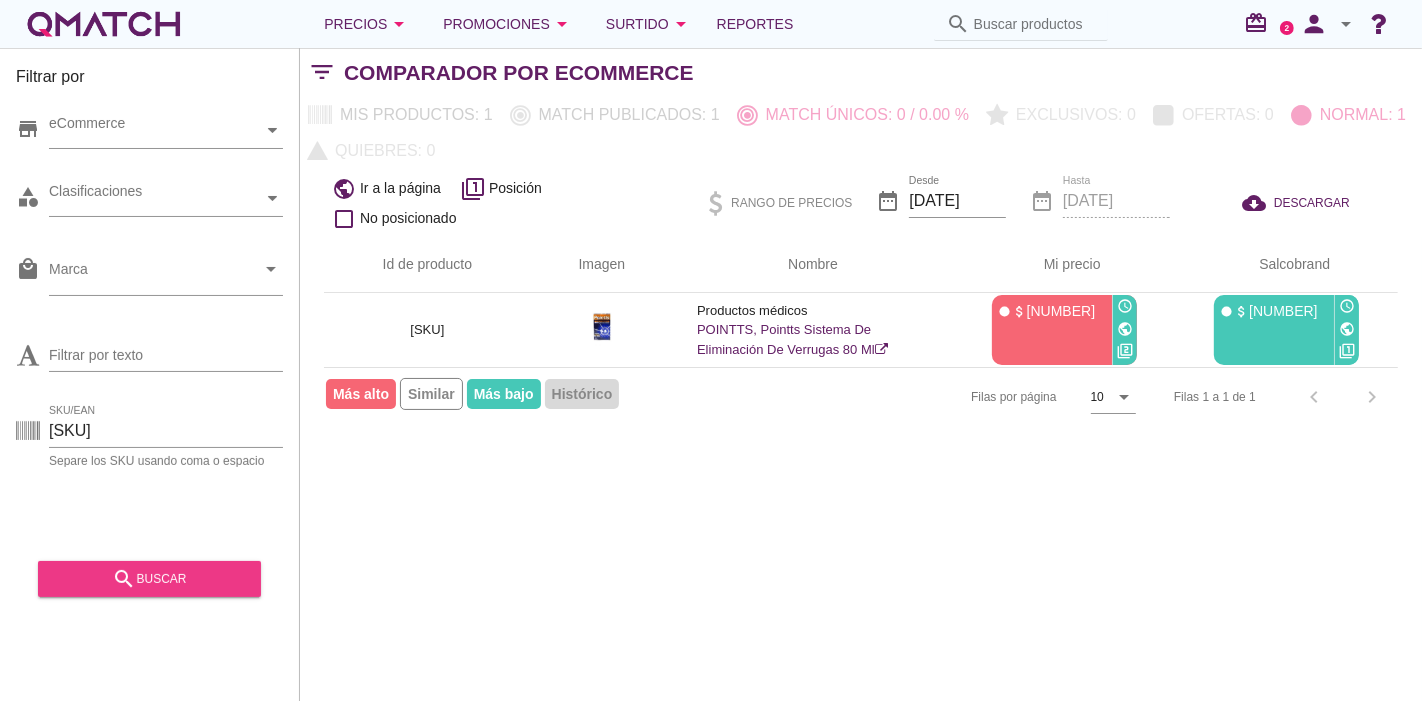 click on "search
buscar" at bounding box center (149, 579) 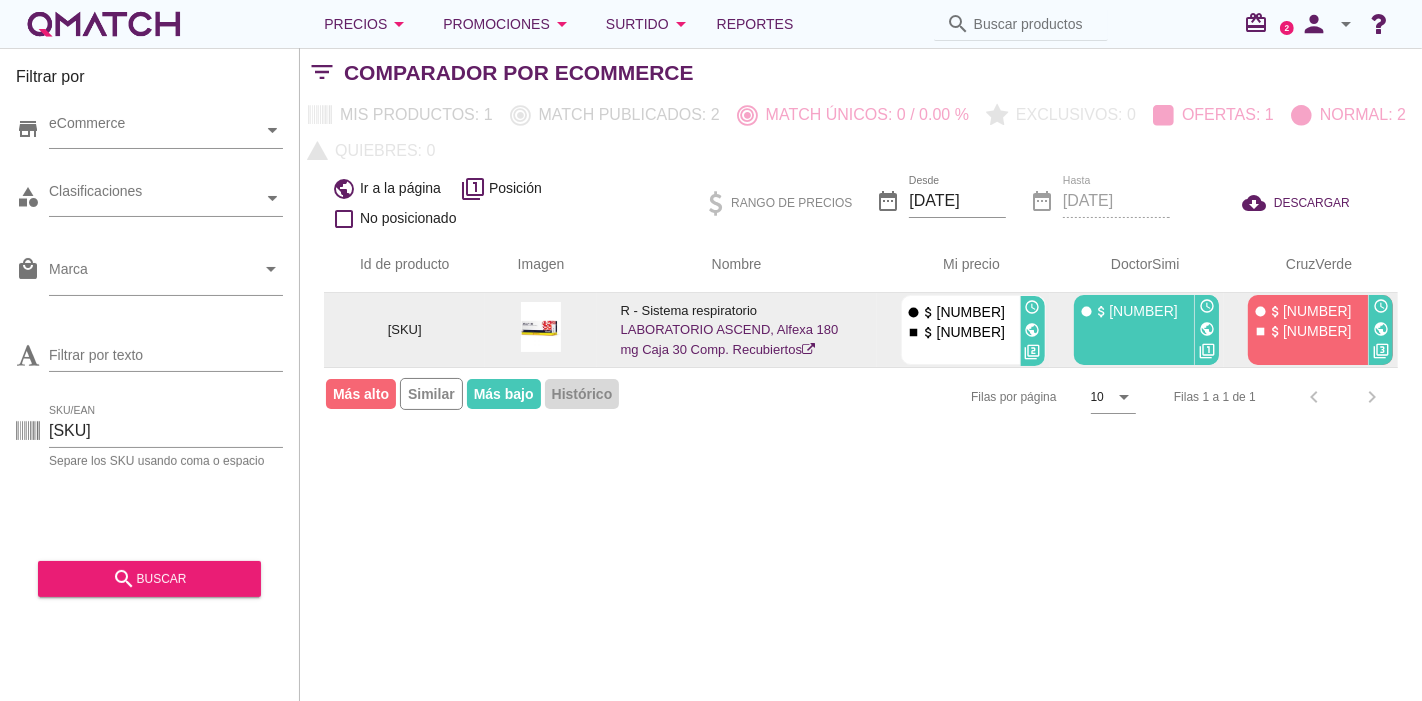 click on "public" at bounding box center [1033, 330] 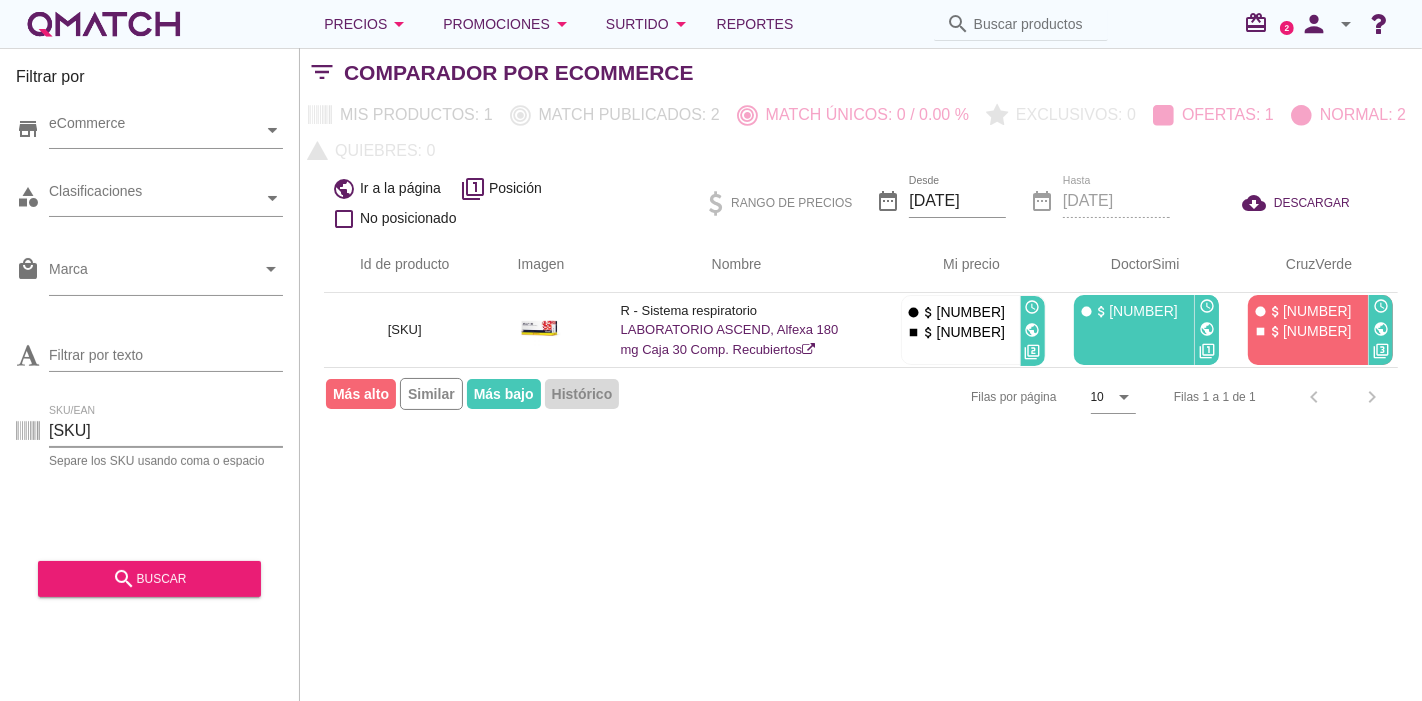 drag, startPoint x: 129, startPoint y: 425, endPoint x: 0, endPoint y: 435, distance: 129.38702 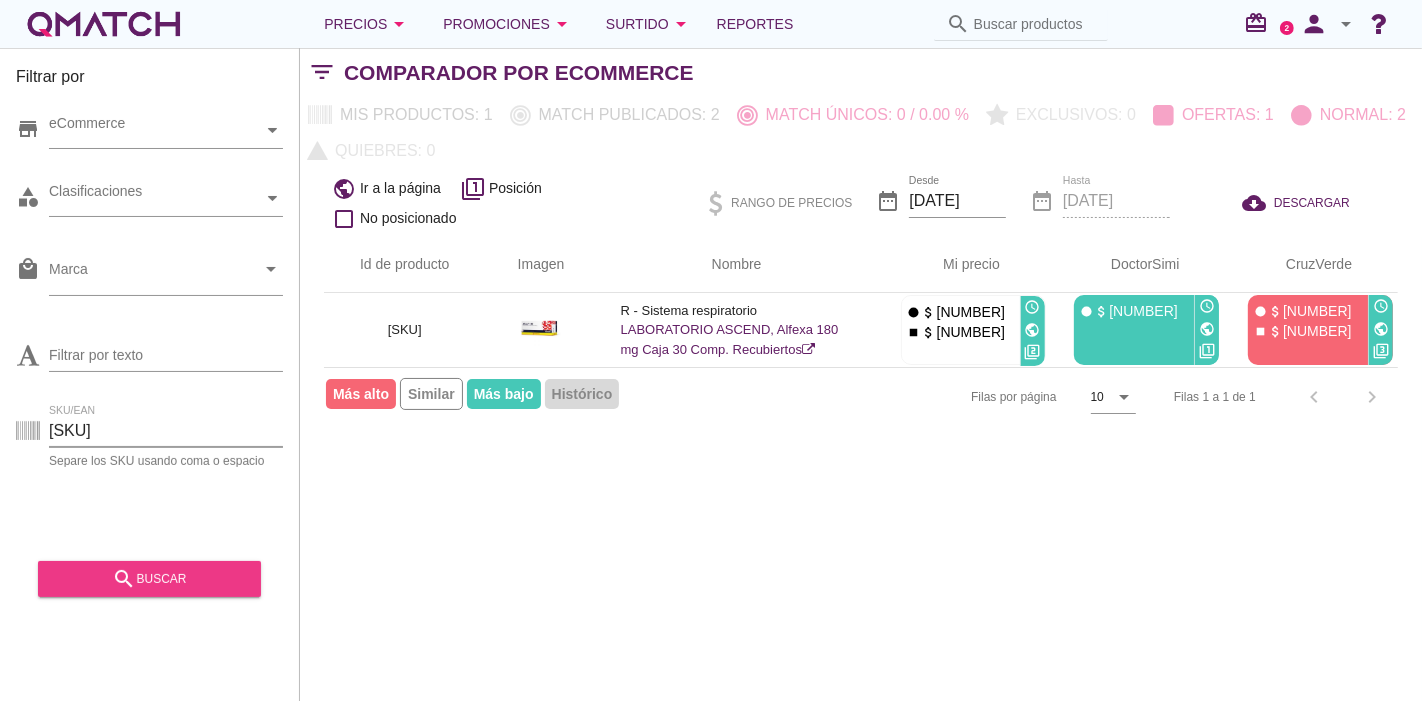 type on "[SKU]" 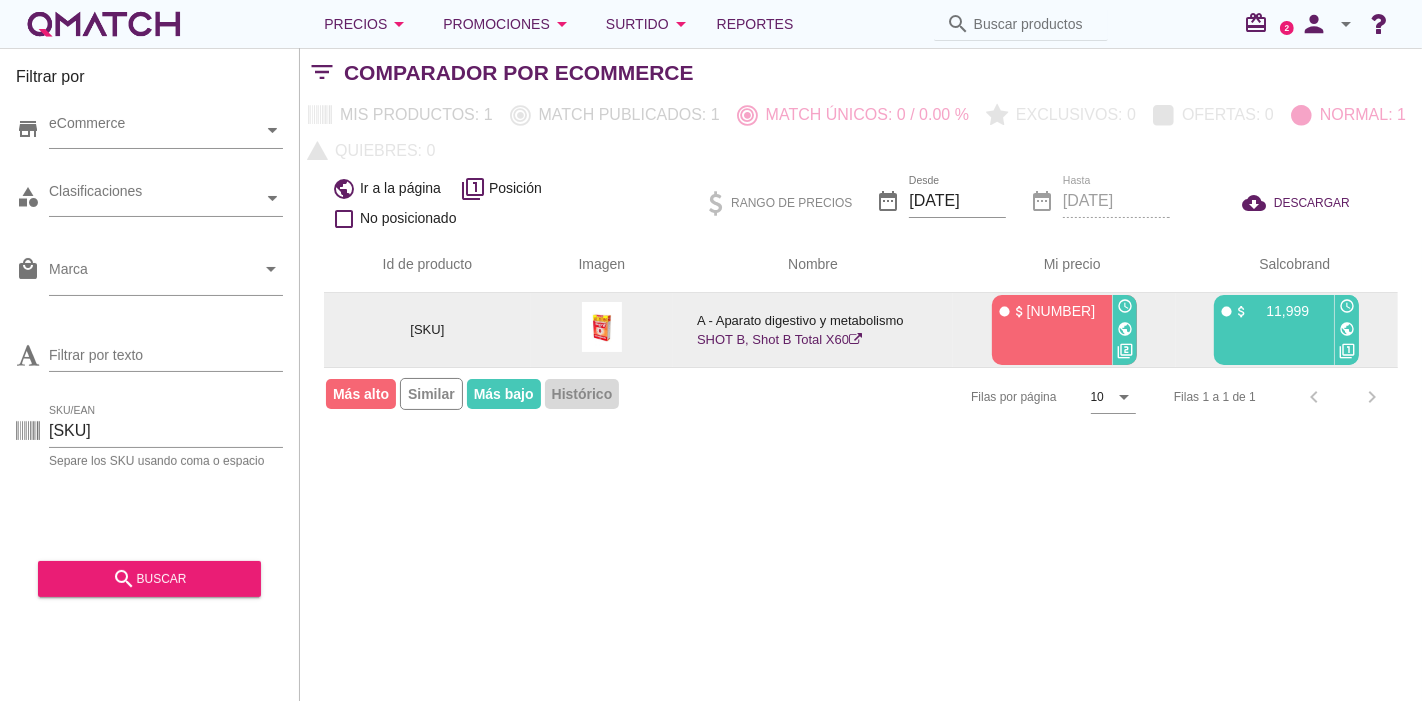 click on "public" at bounding box center (1125, 329) 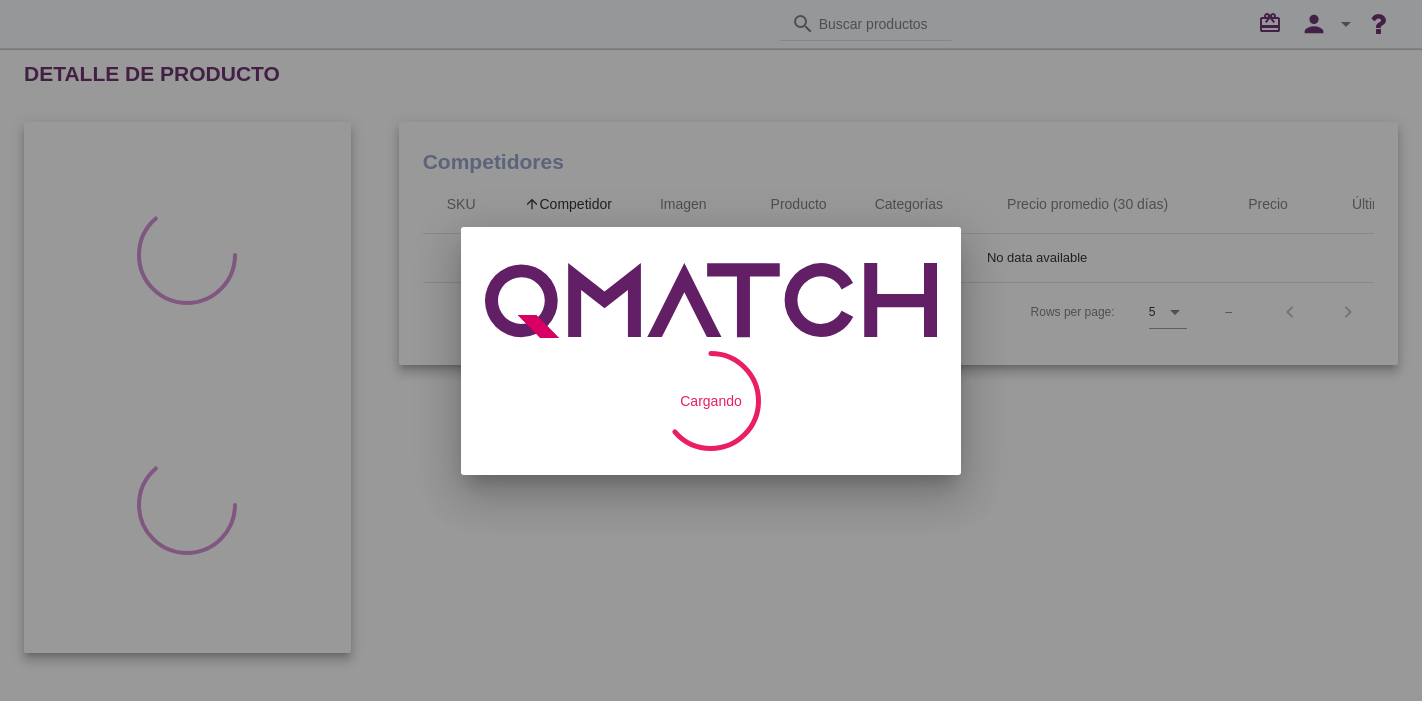 scroll, scrollTop: 0, scrollLeft: 0, axis: both 